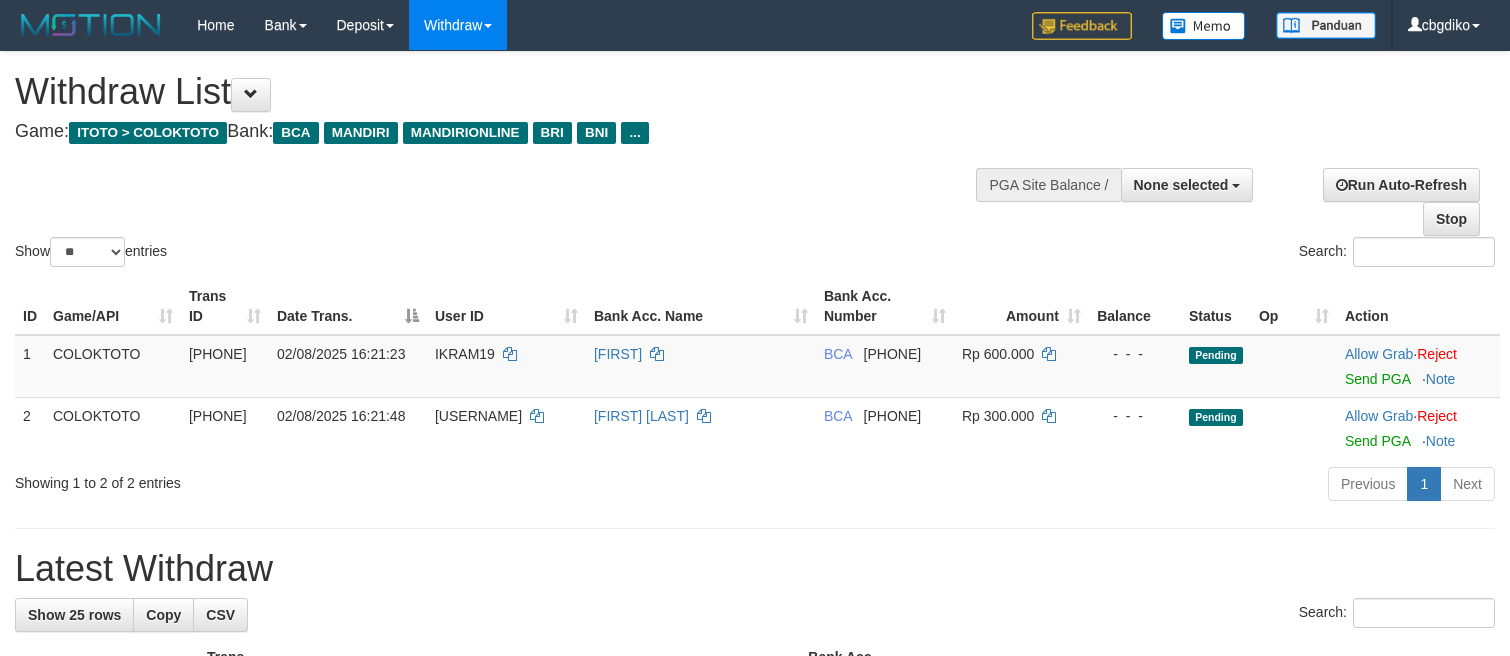 select 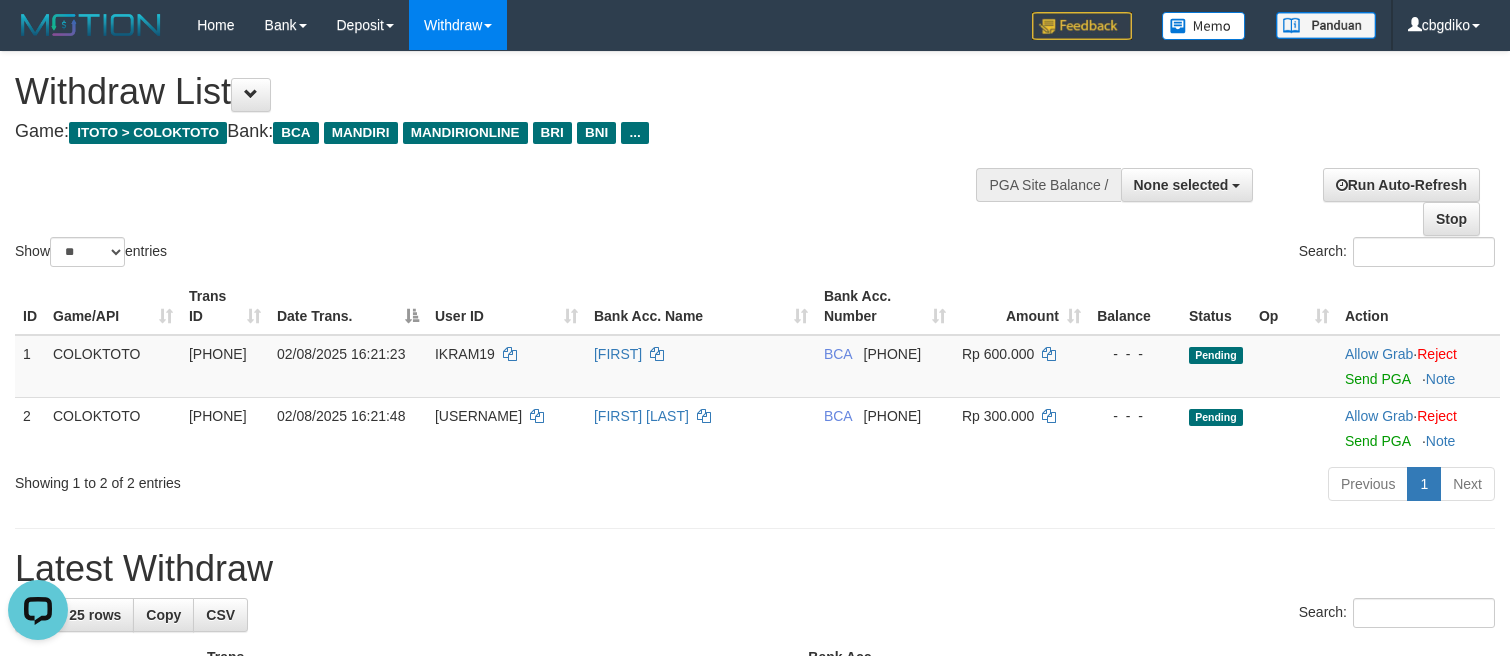 scroll, scrollTop: 0, scrollLeft: 0, axis: both 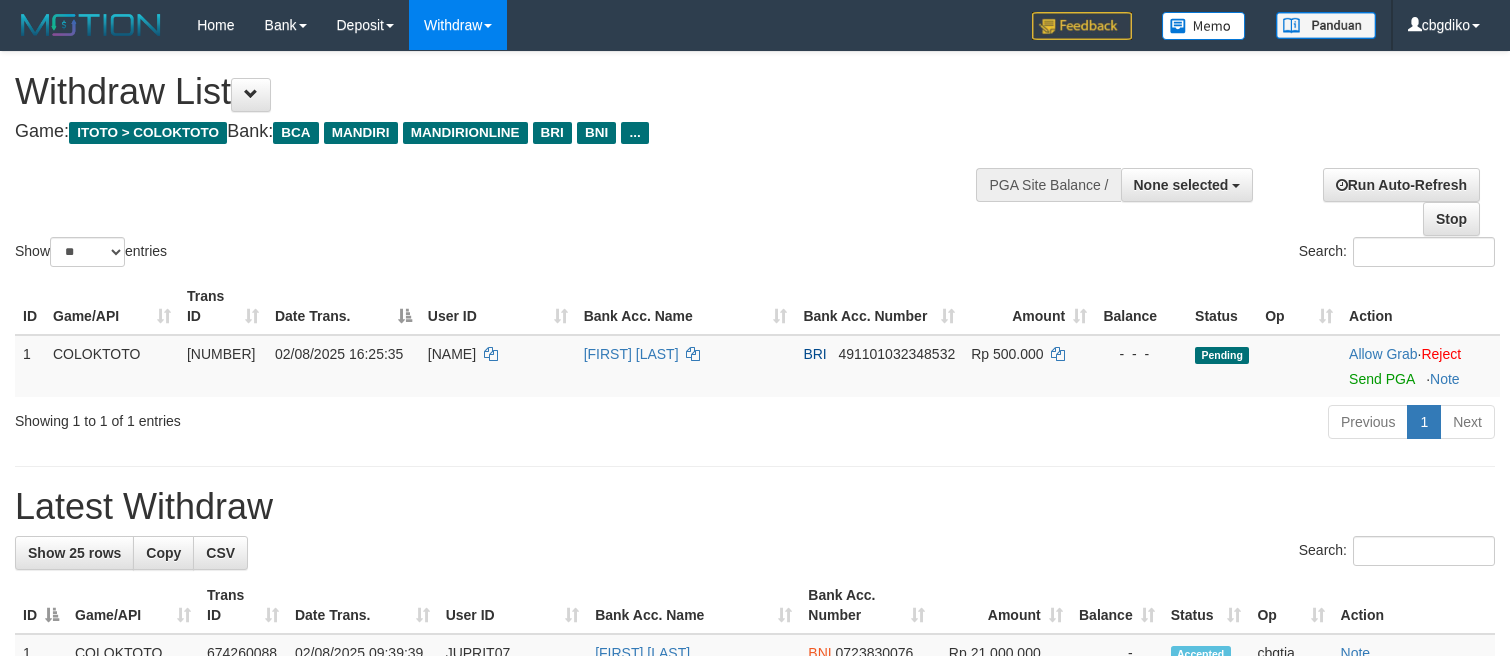 select 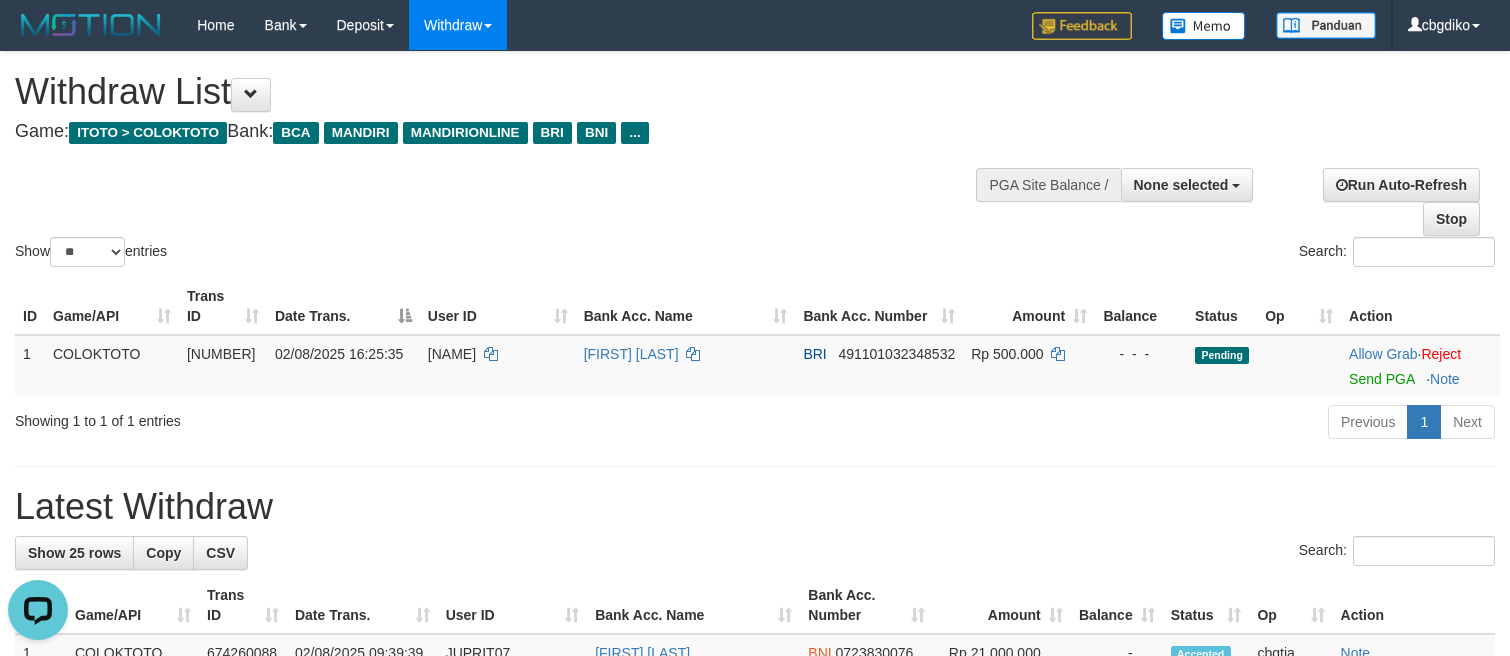scroll, scrollTop: 0, scrollLeft: 0, axis: both 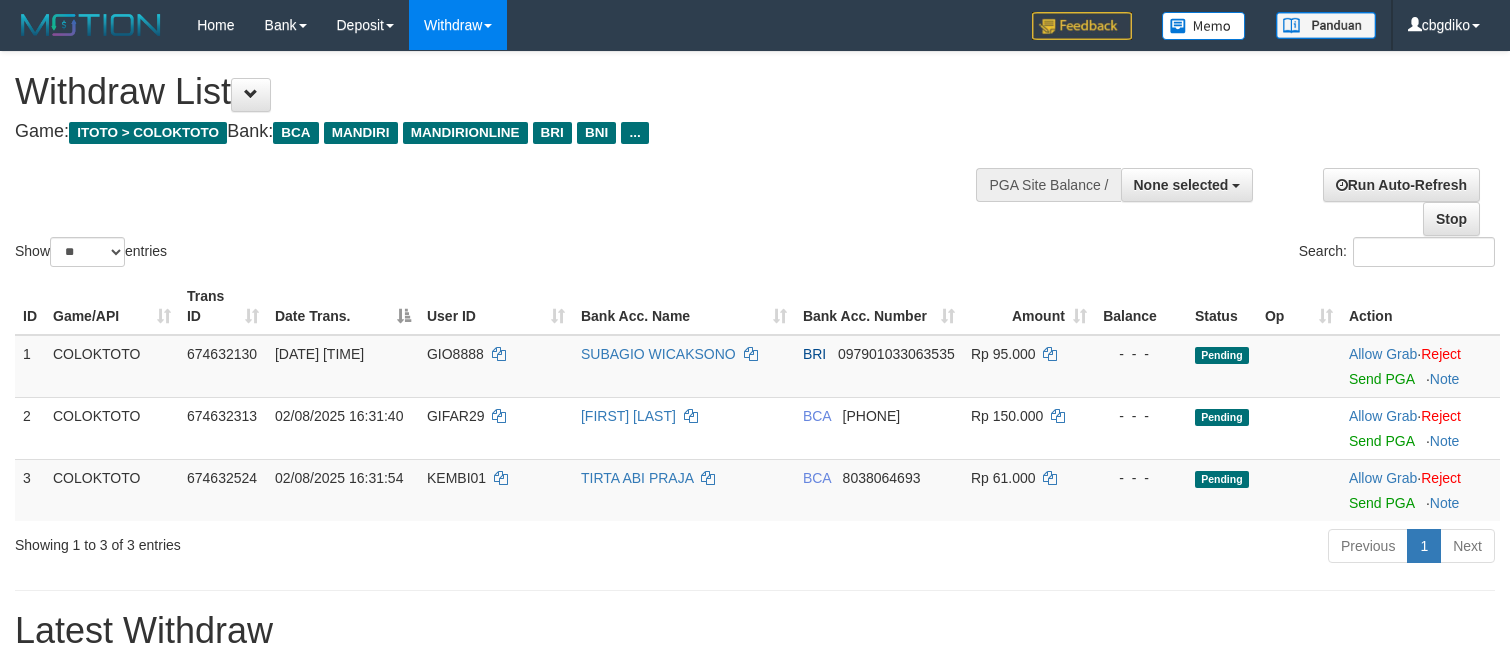 select 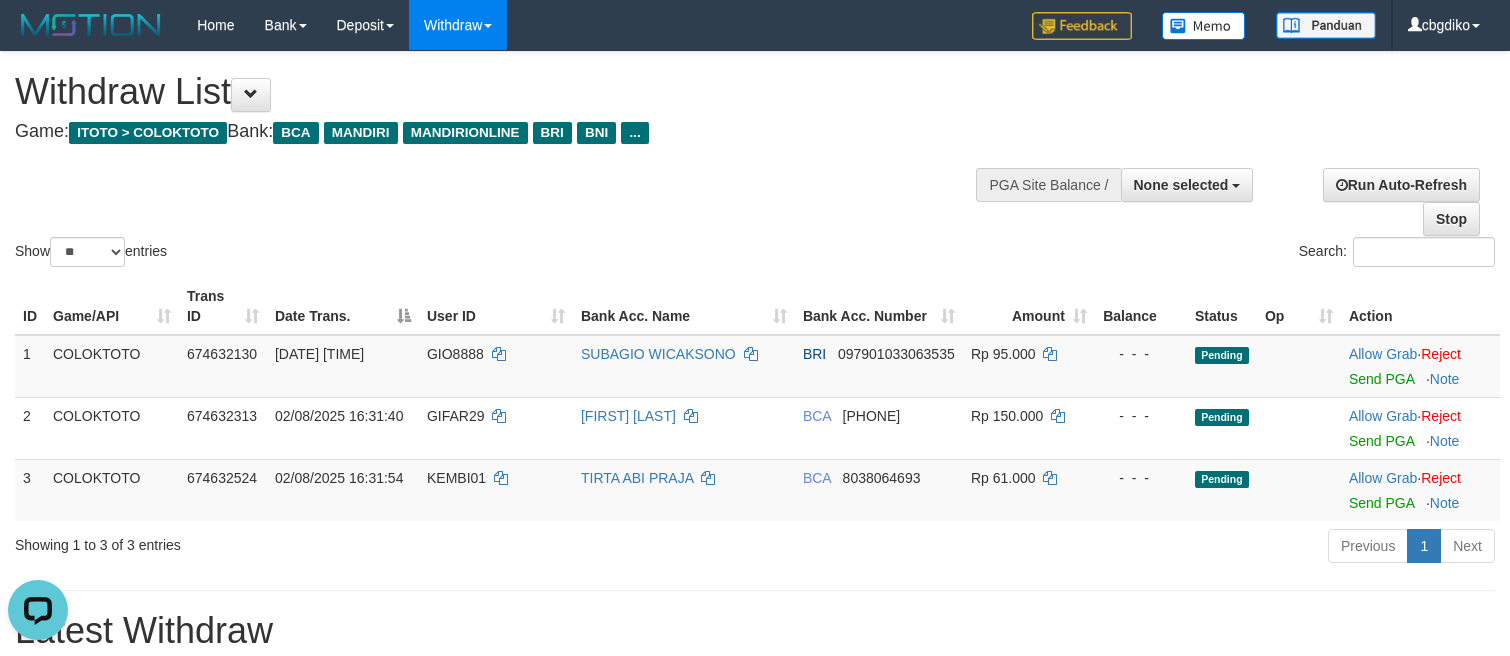 scroll, scrollTop: 0, scrollLeft: 0, axis: both 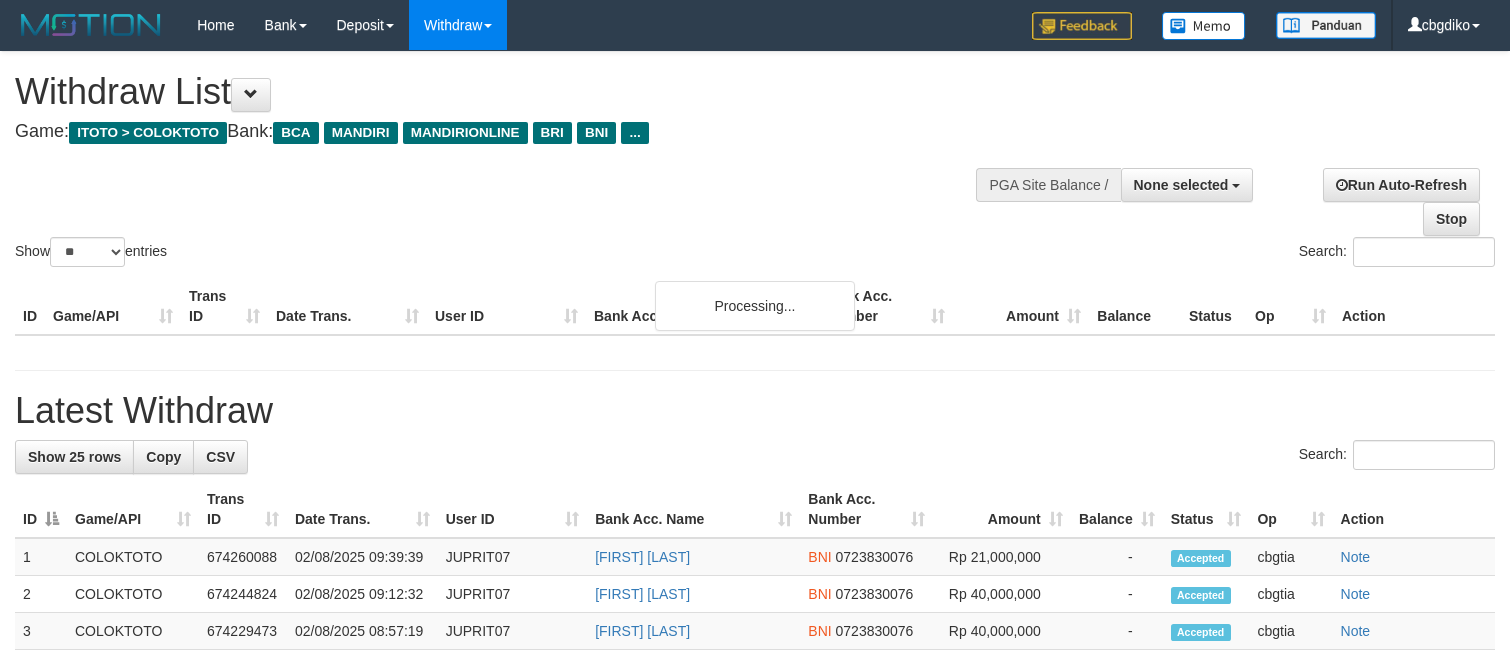 select 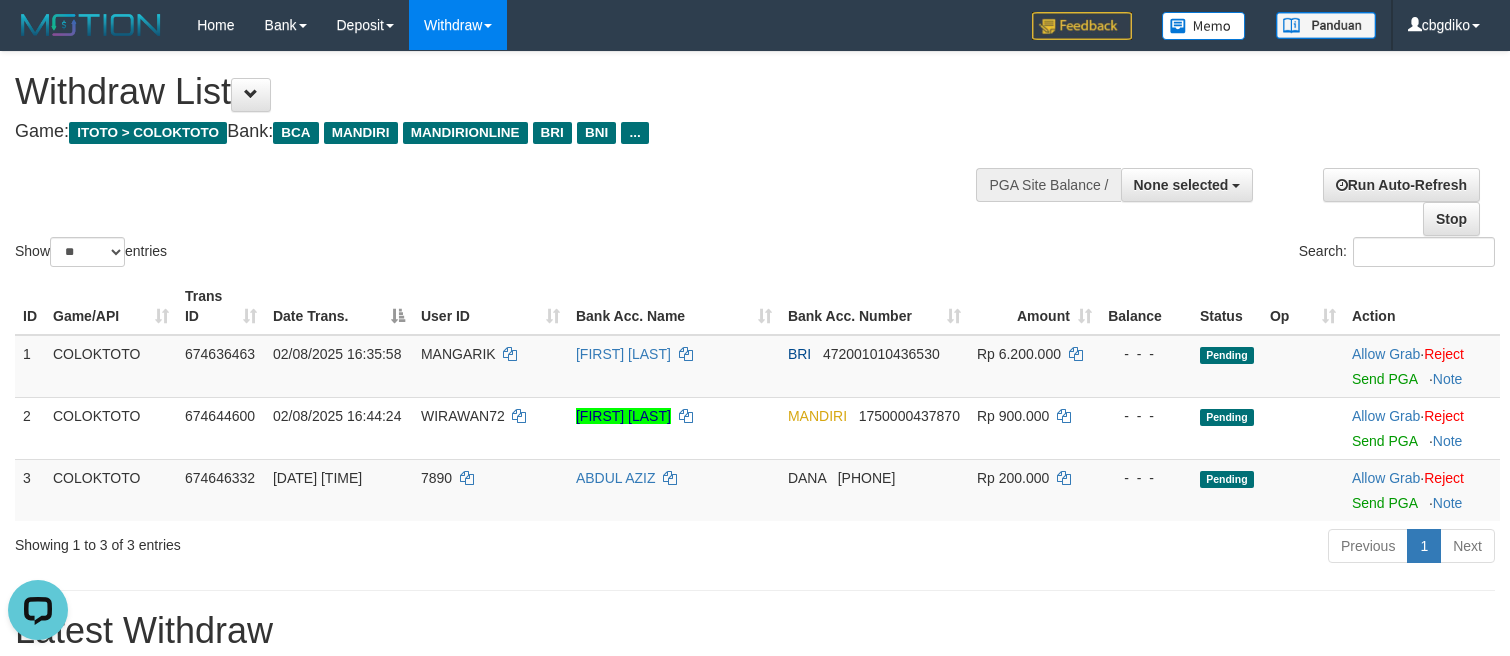 scroll, scrollTop: 0, scrollLeft: 0, axis: both 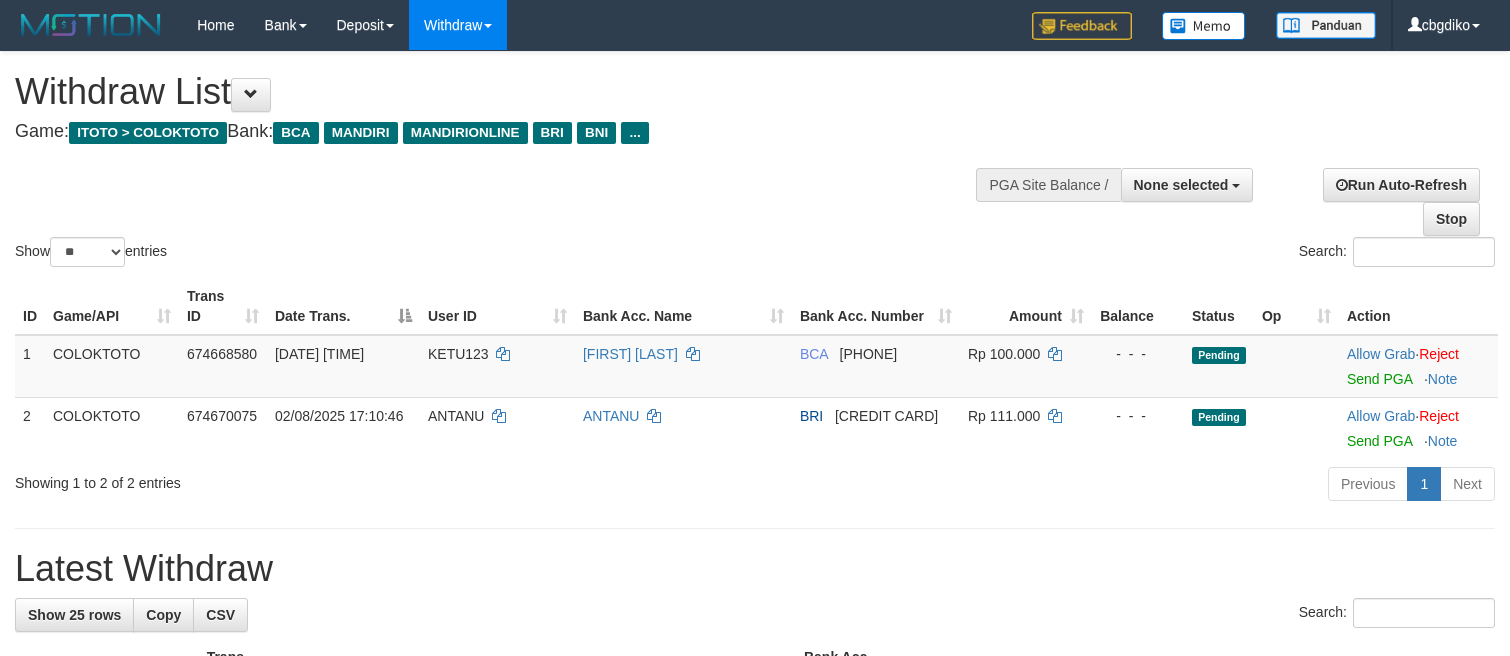 select 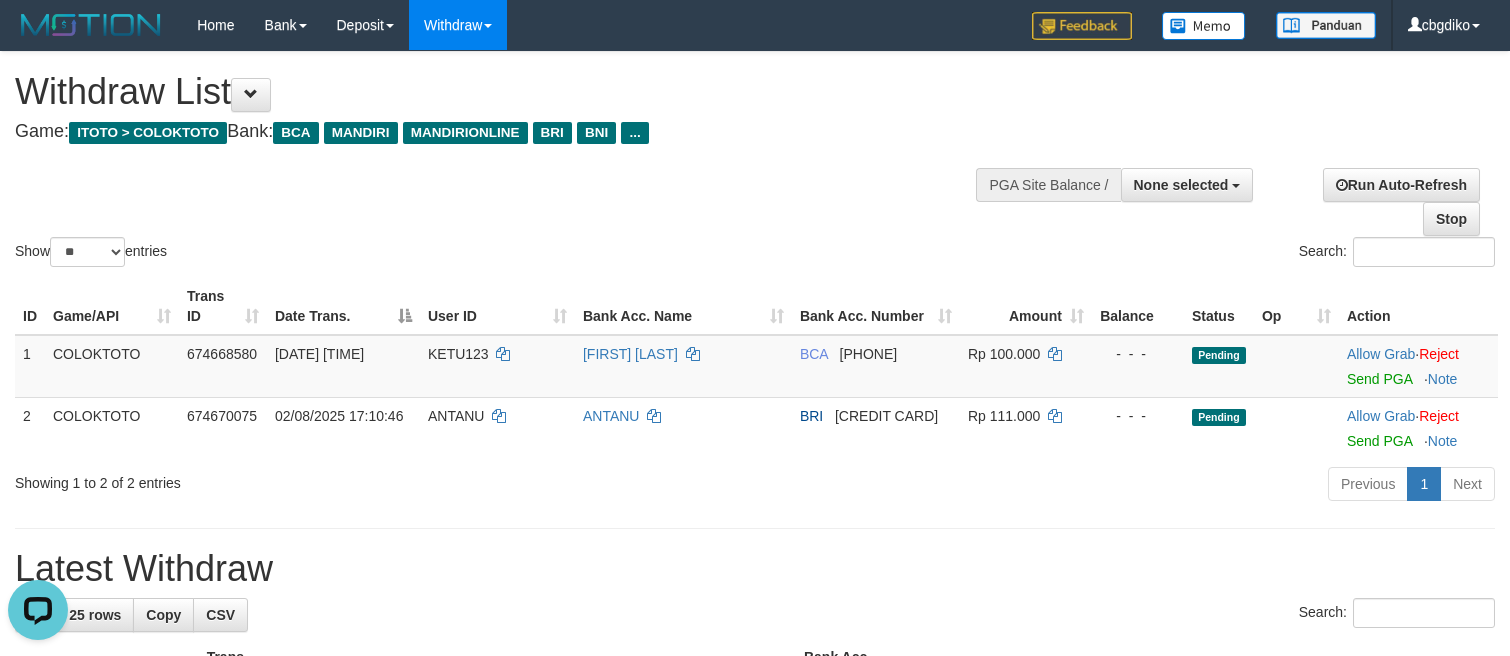 scroll, scrollTop: 0, scrollLeft: 0, axis: both 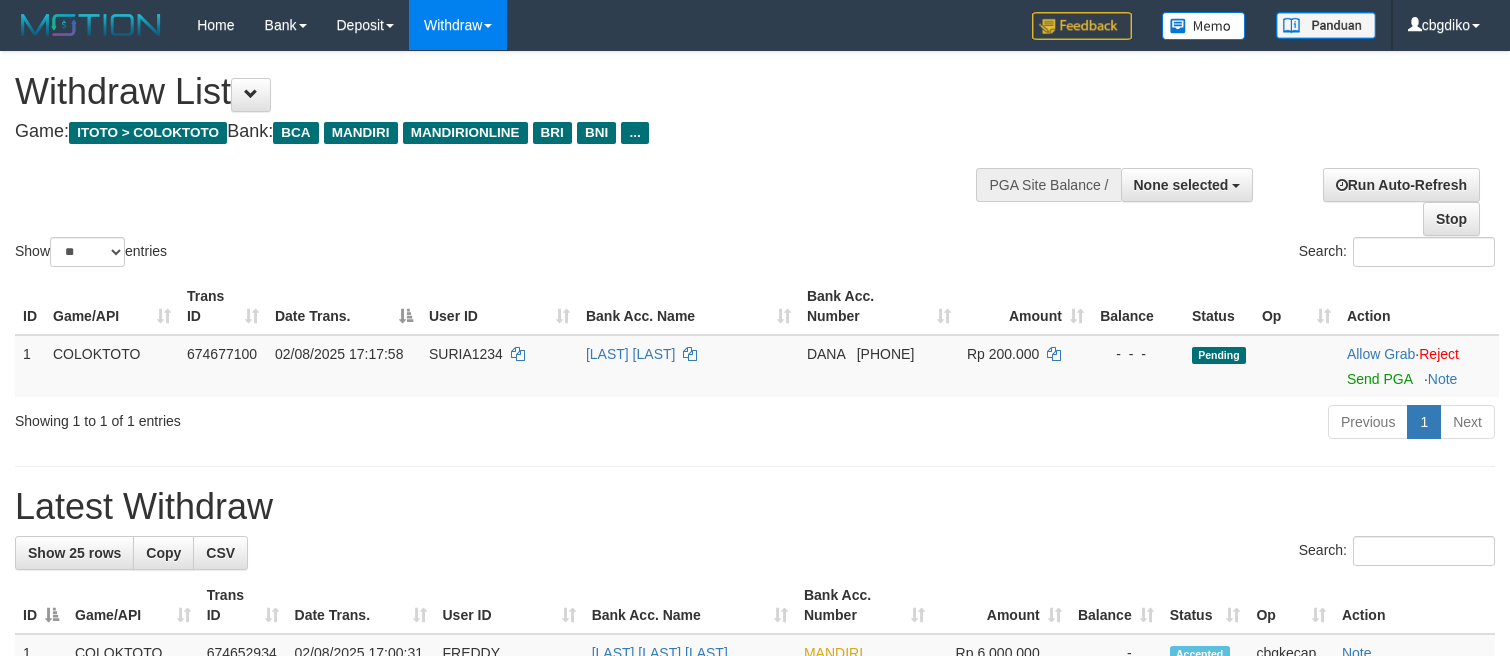 select 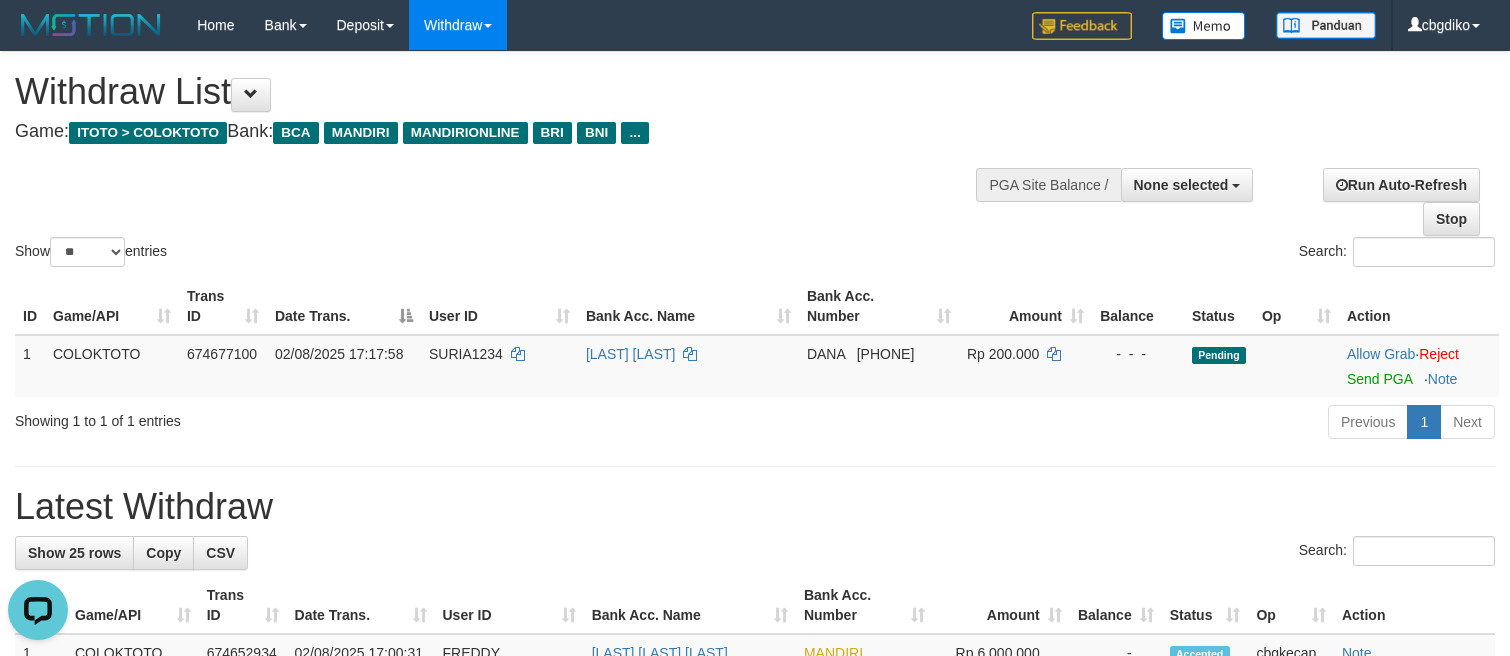 scroll, scrollTop: 0, scrollLeft: 0, axis: both 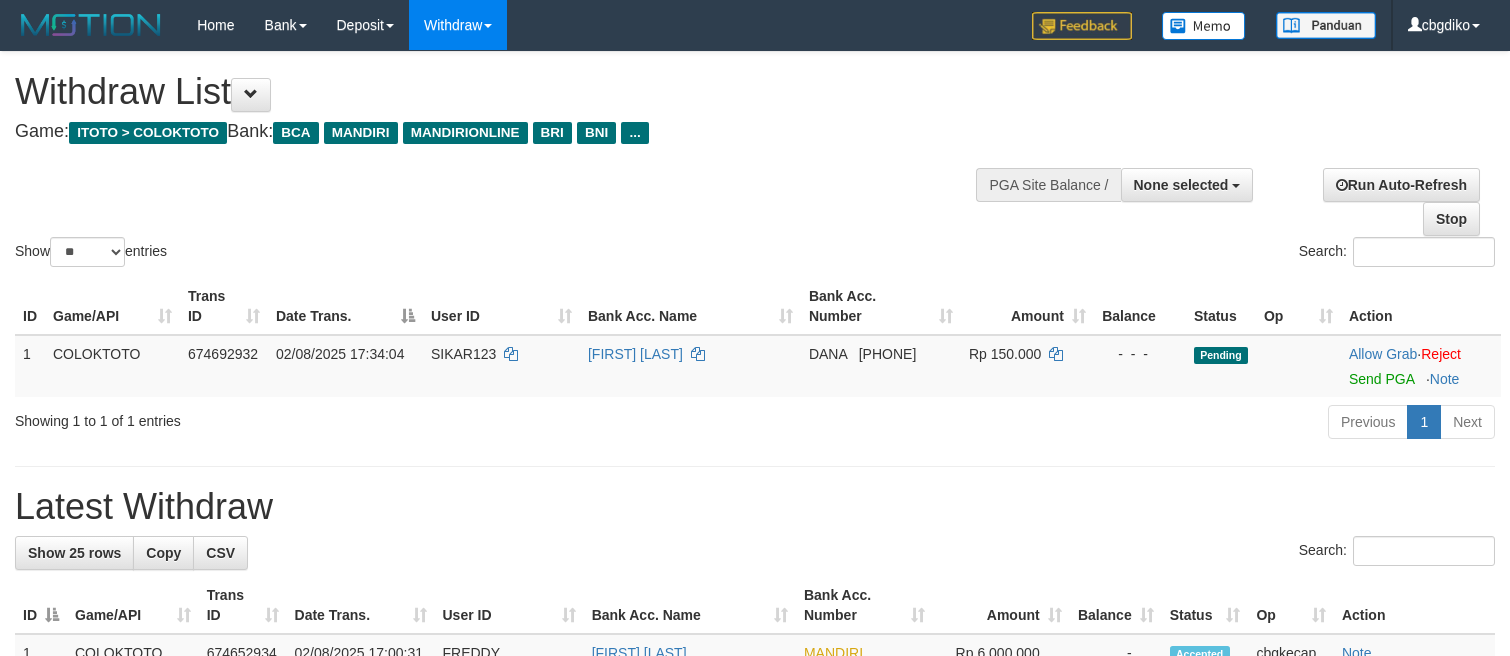 select 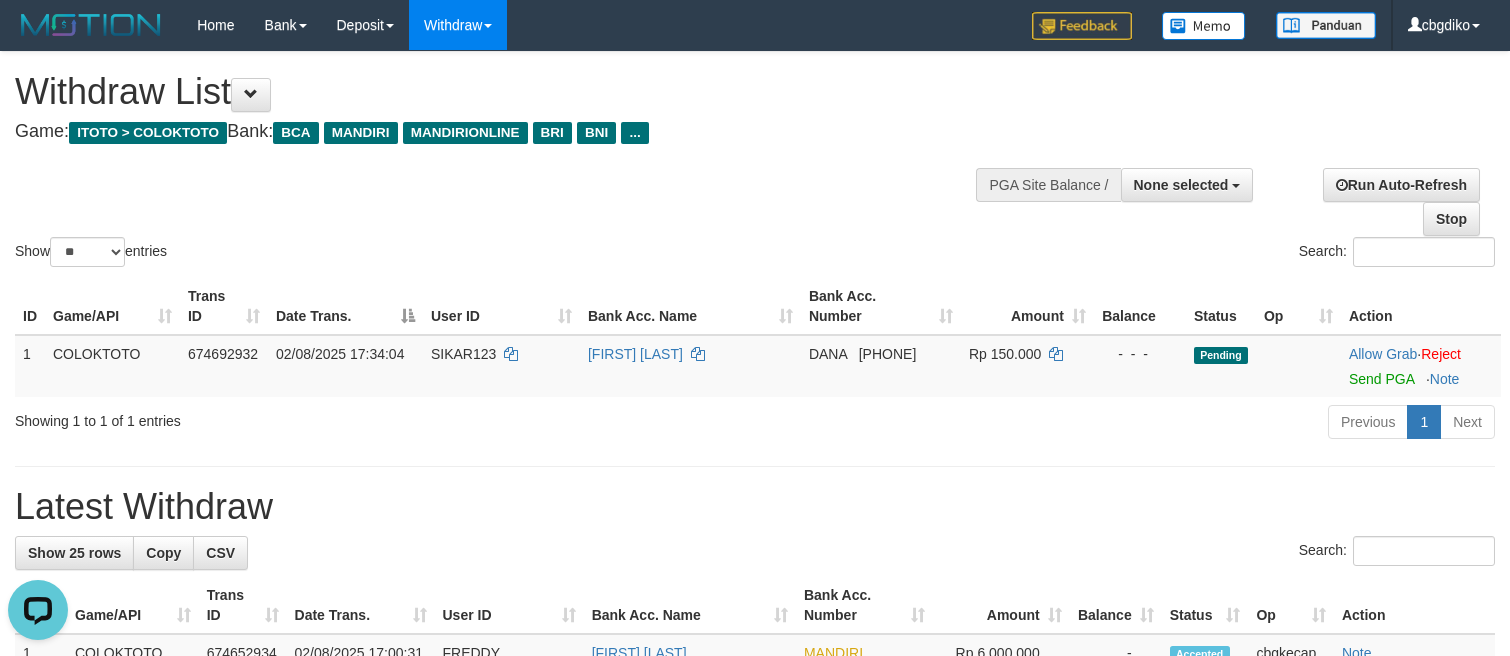 scroll, scrollTop: 0, scrollLeft: 0, axis: both 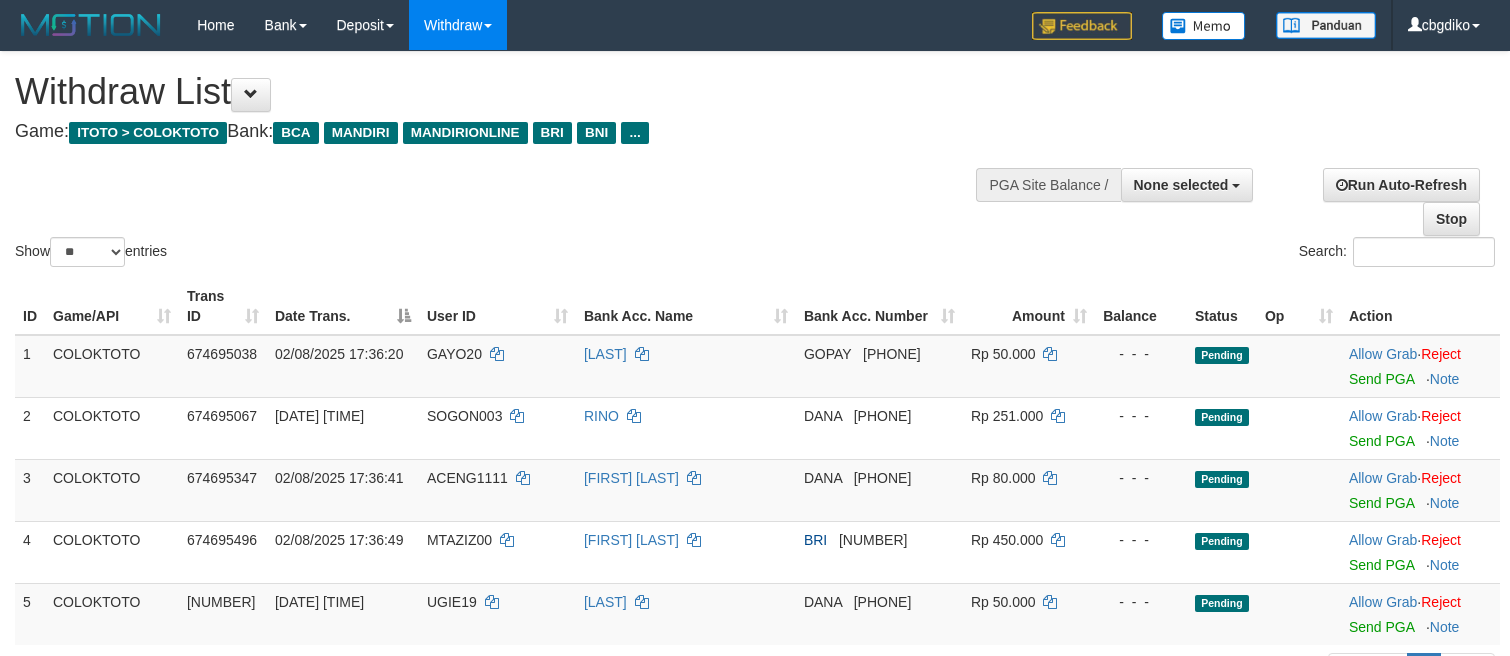 select 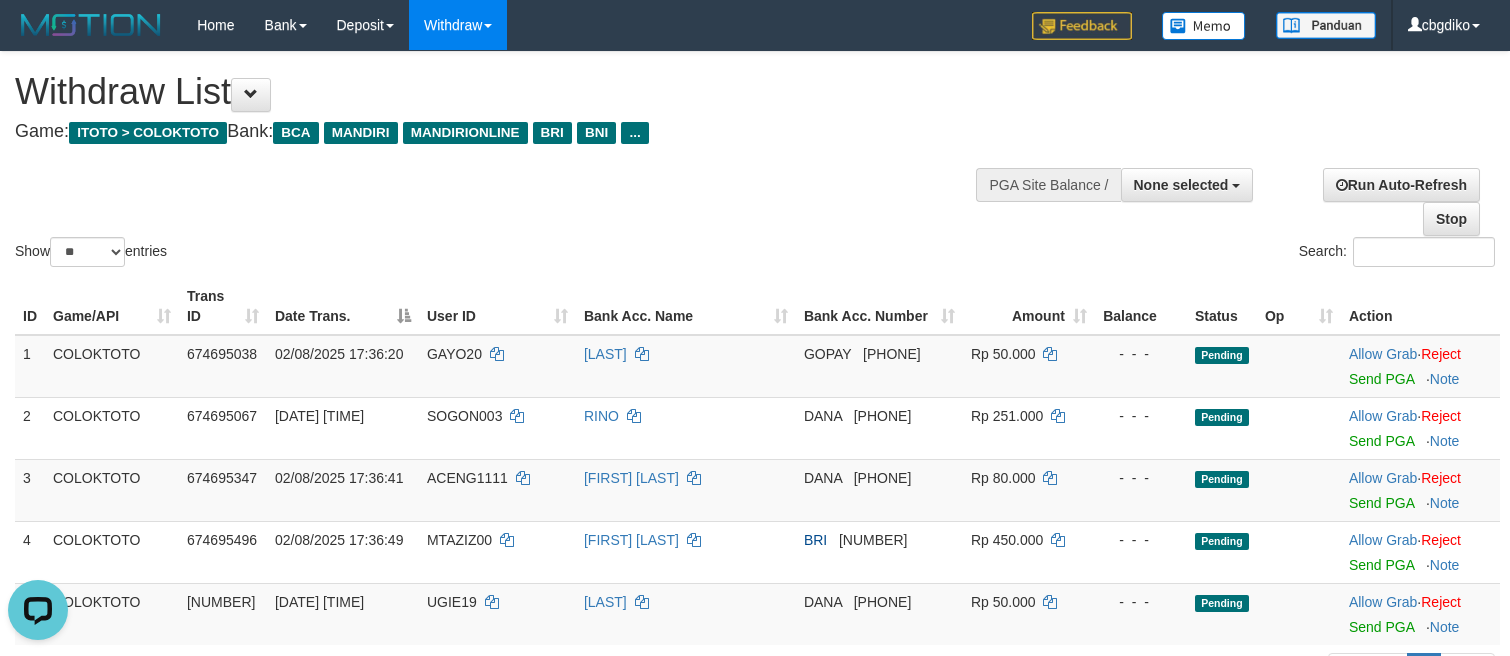 scroll, scrollTop: 0, scrollLeft: 0, axis: both 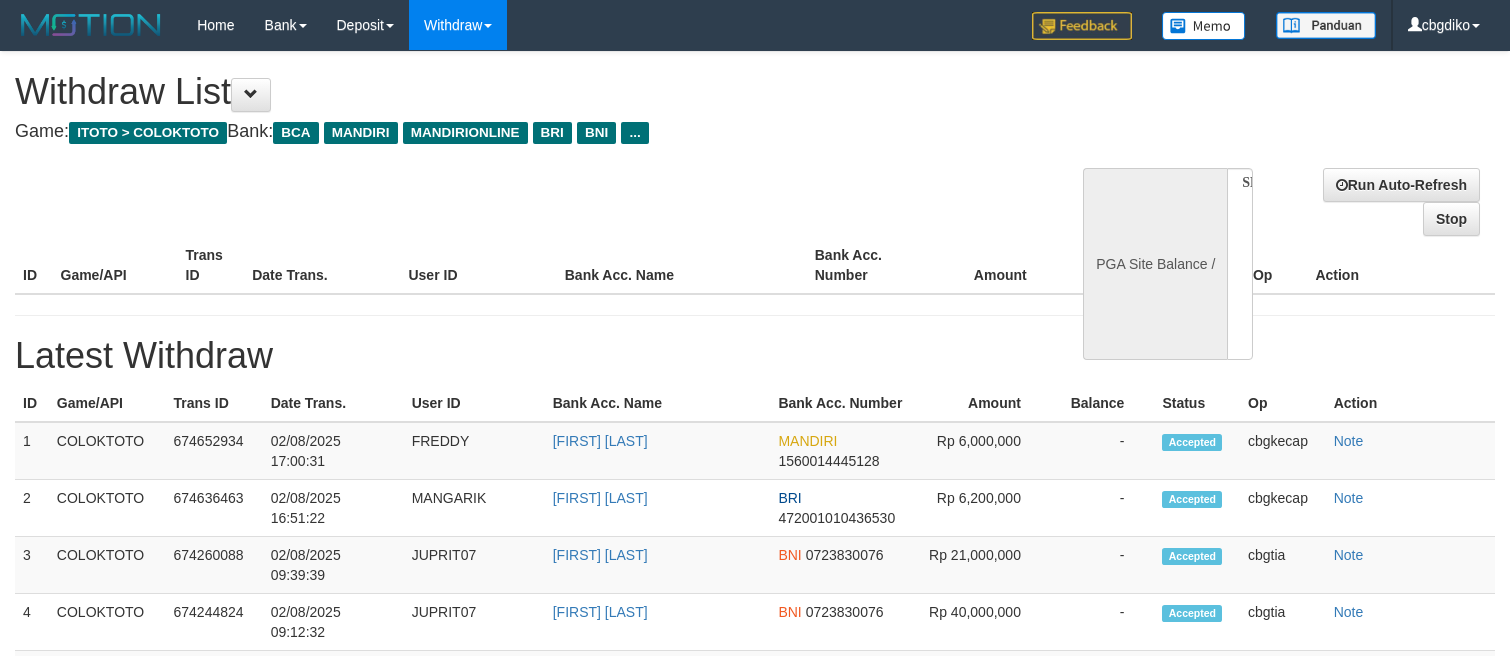 select 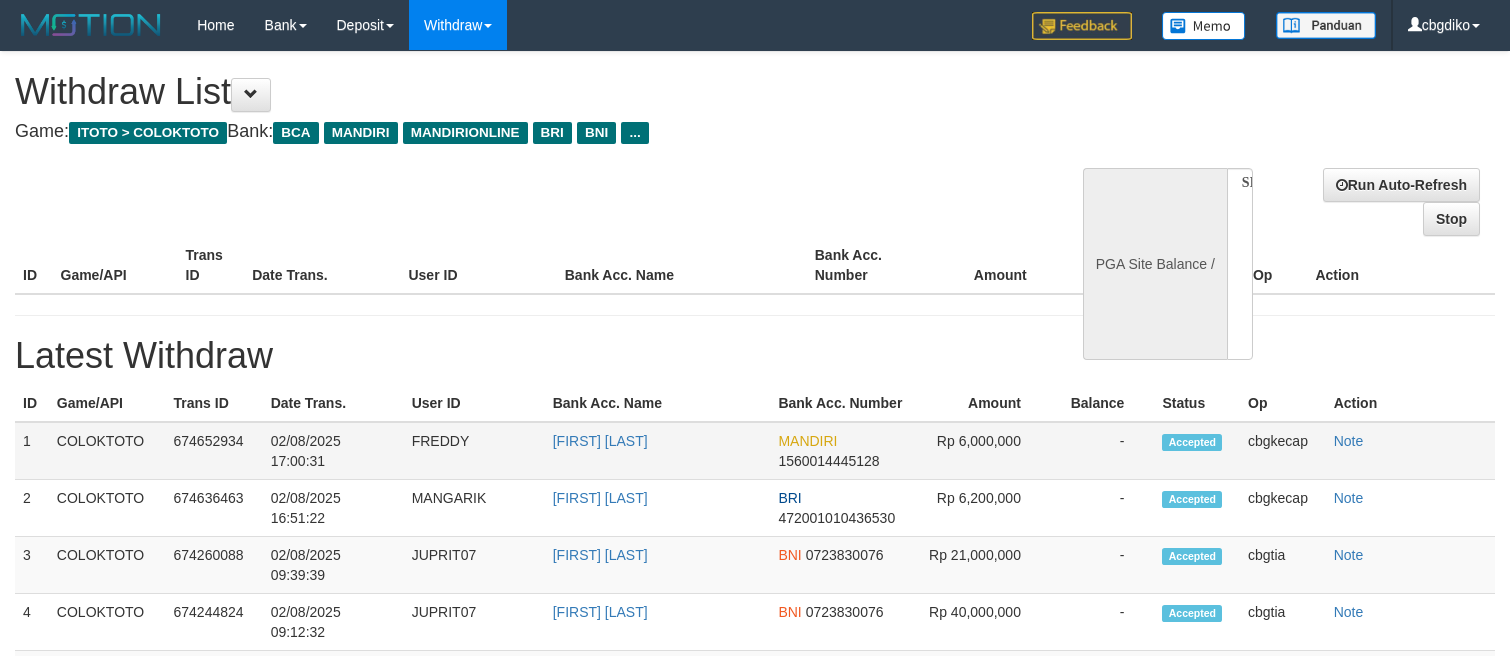 scroll, scrollTop: 0, scrollLeft: 0, axis: both 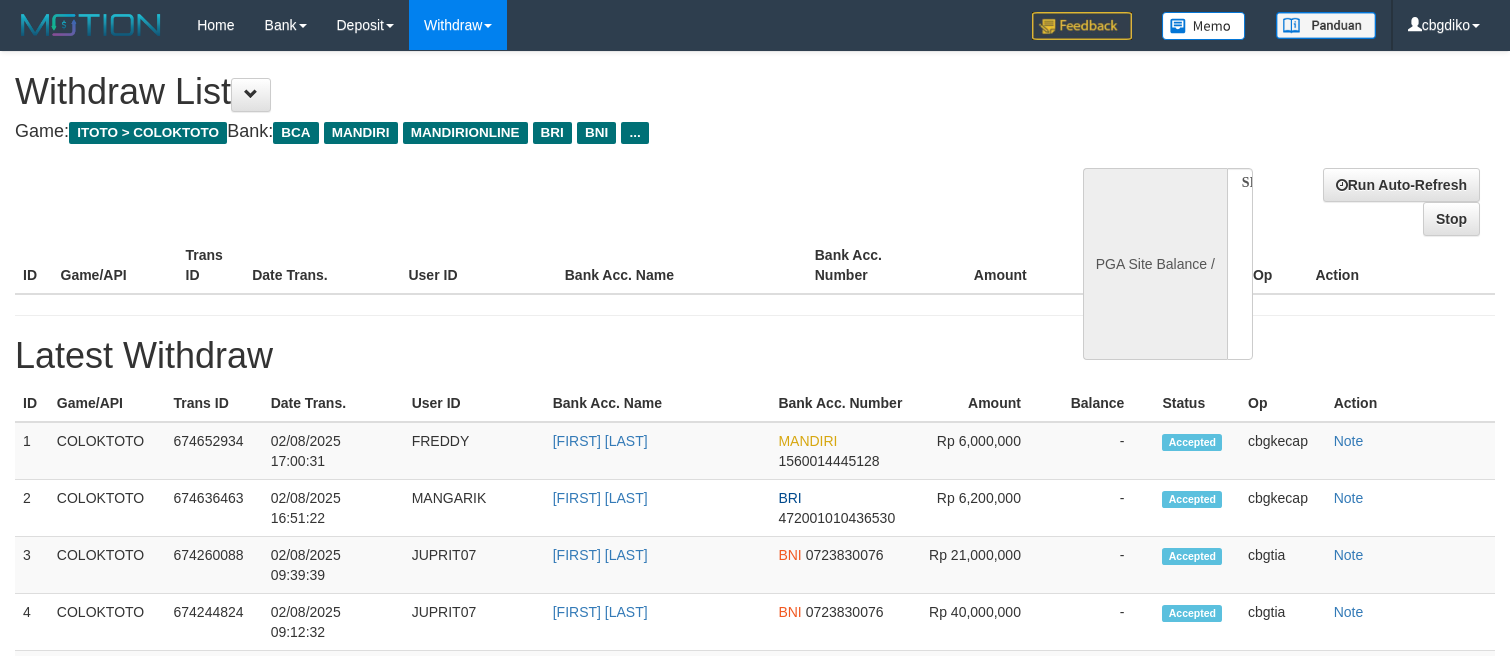 select on "**" 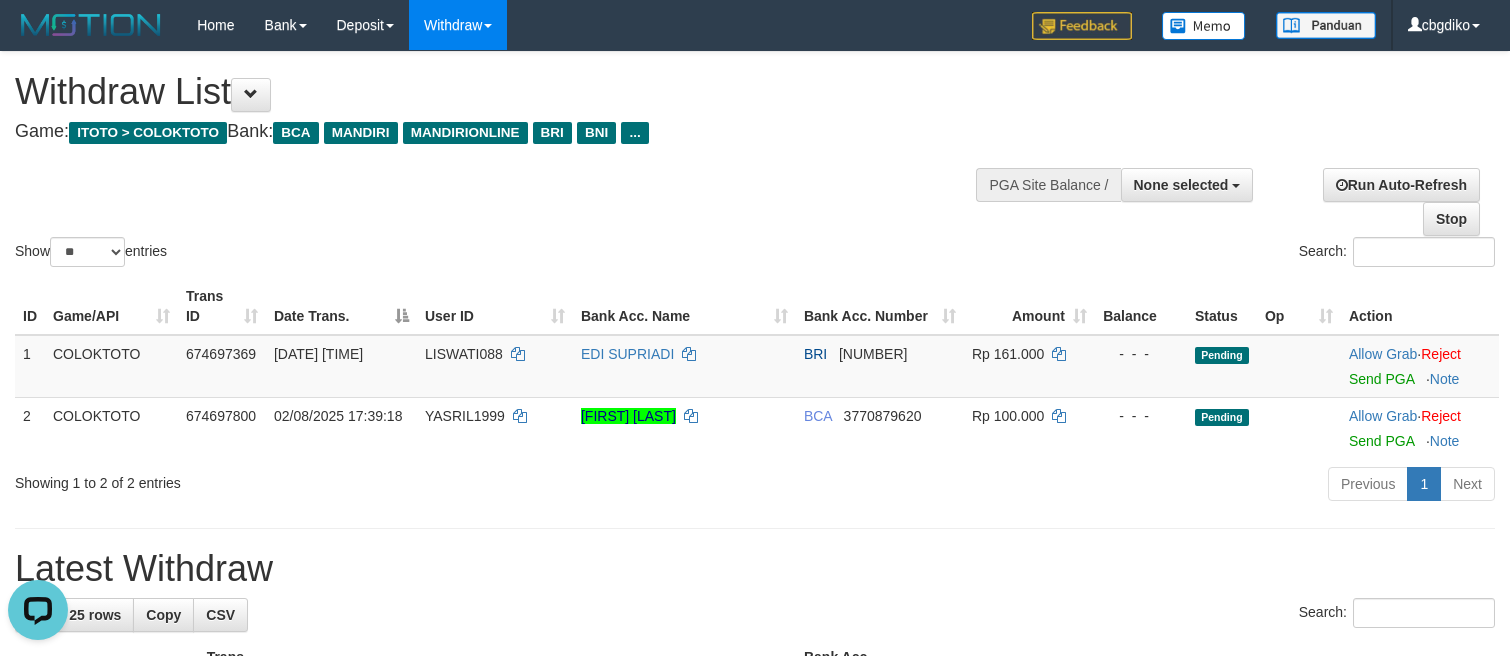 scroll, scrollTop: 0, scrollLeft: 0, axis: both 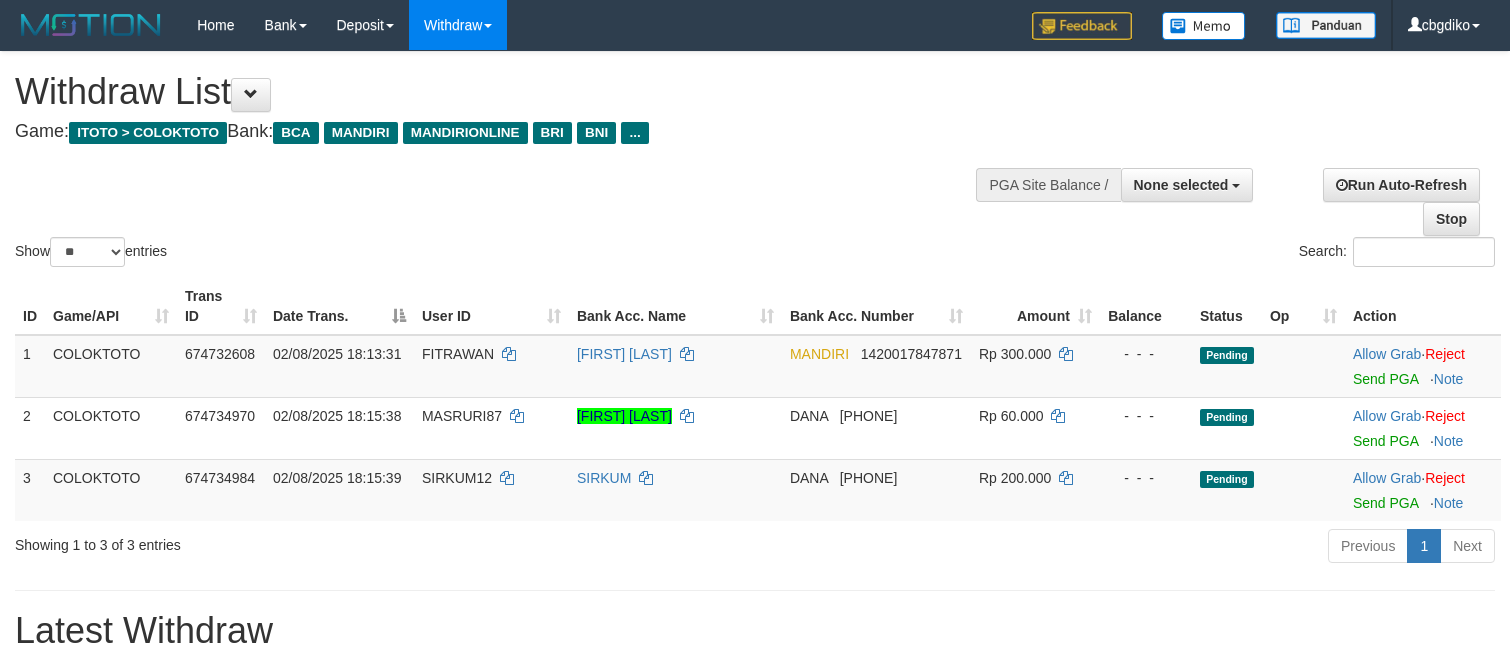 select 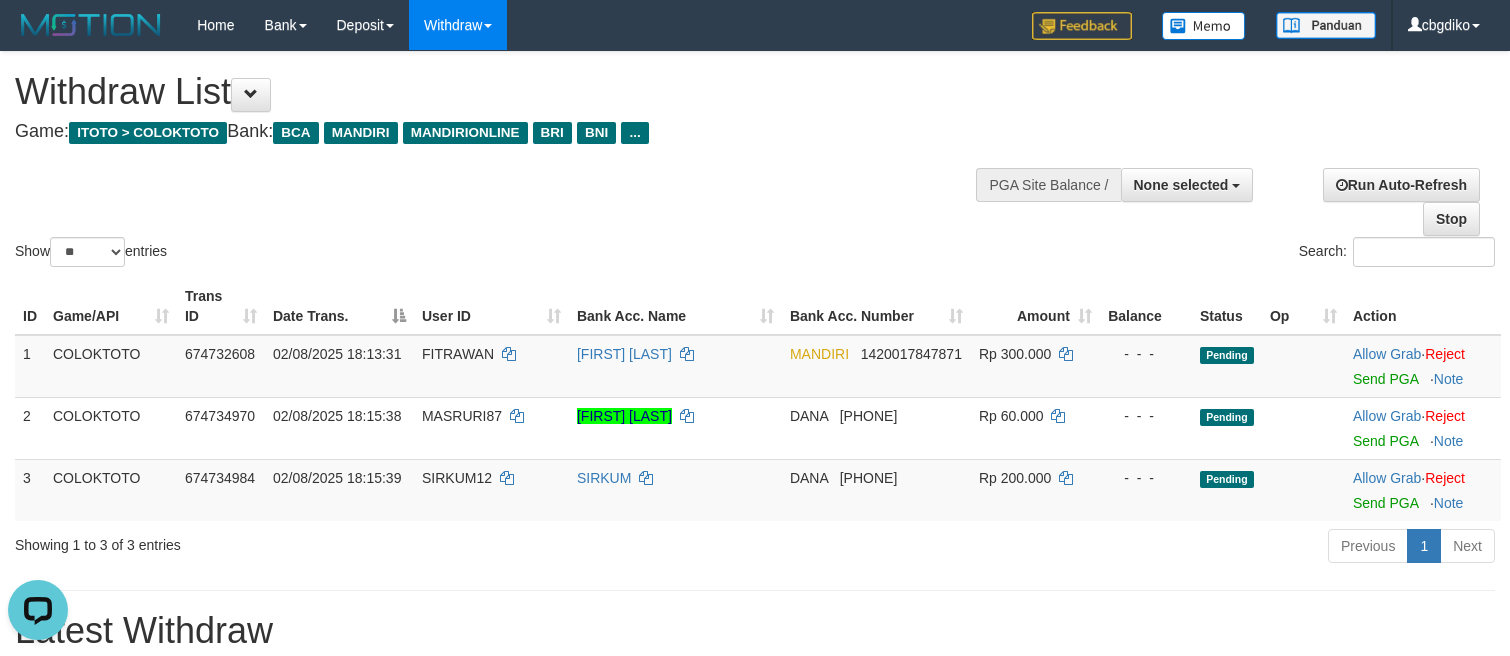 scroll, scrollTop: 0, scrollLeft: 0, axis: both 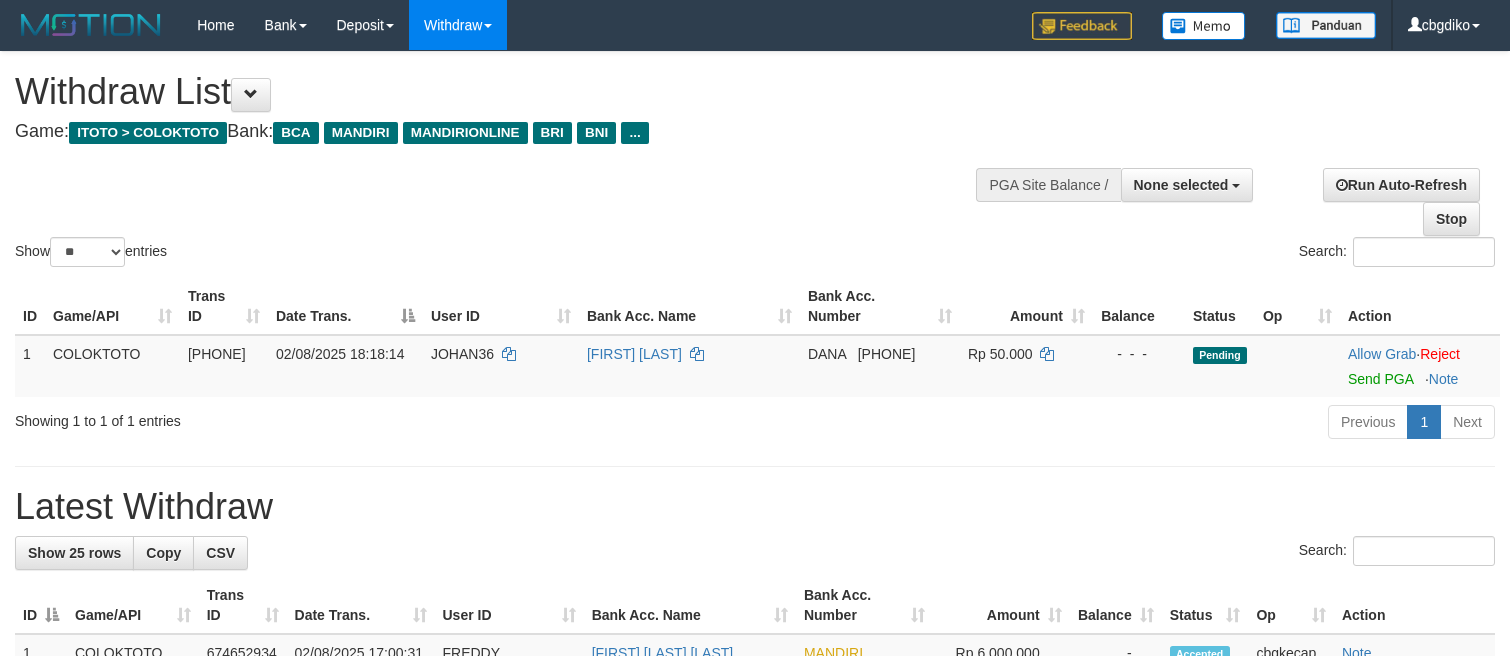 select 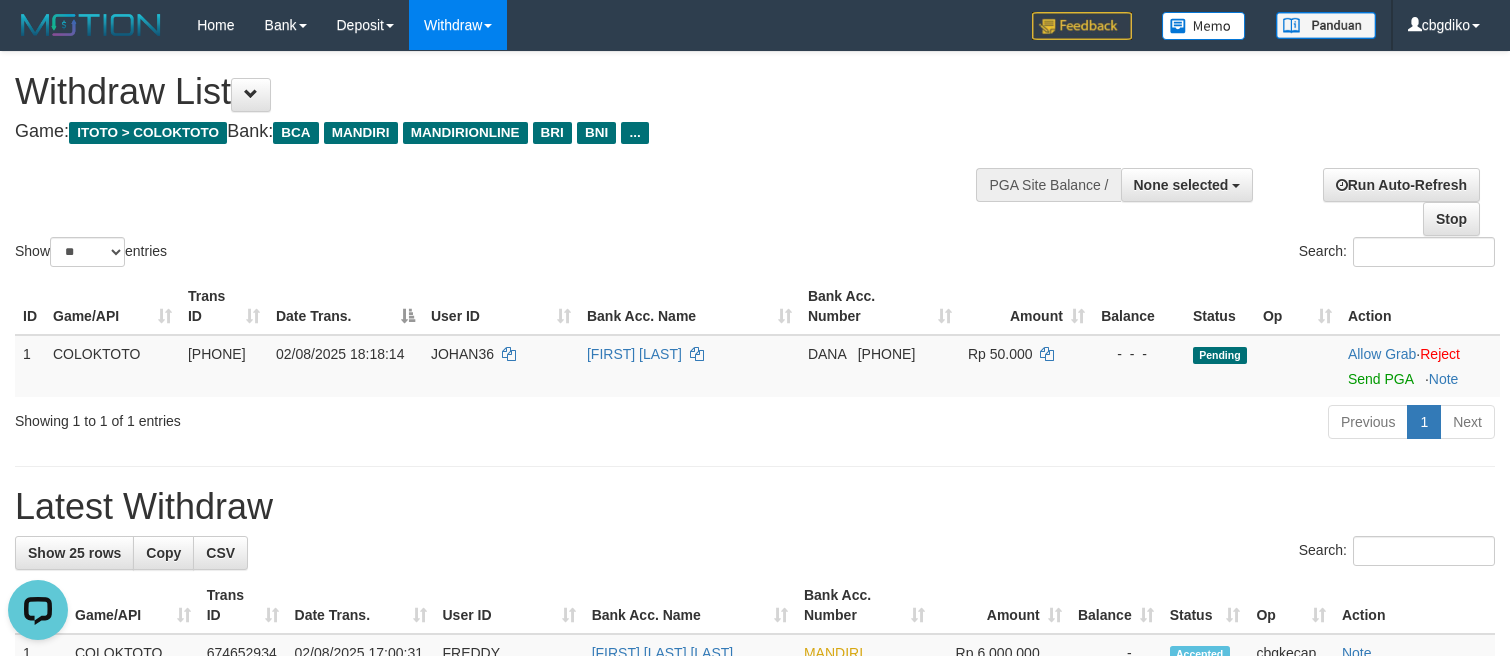 scroll, scrollTop: 0, scrollLeft: 0, axis: both 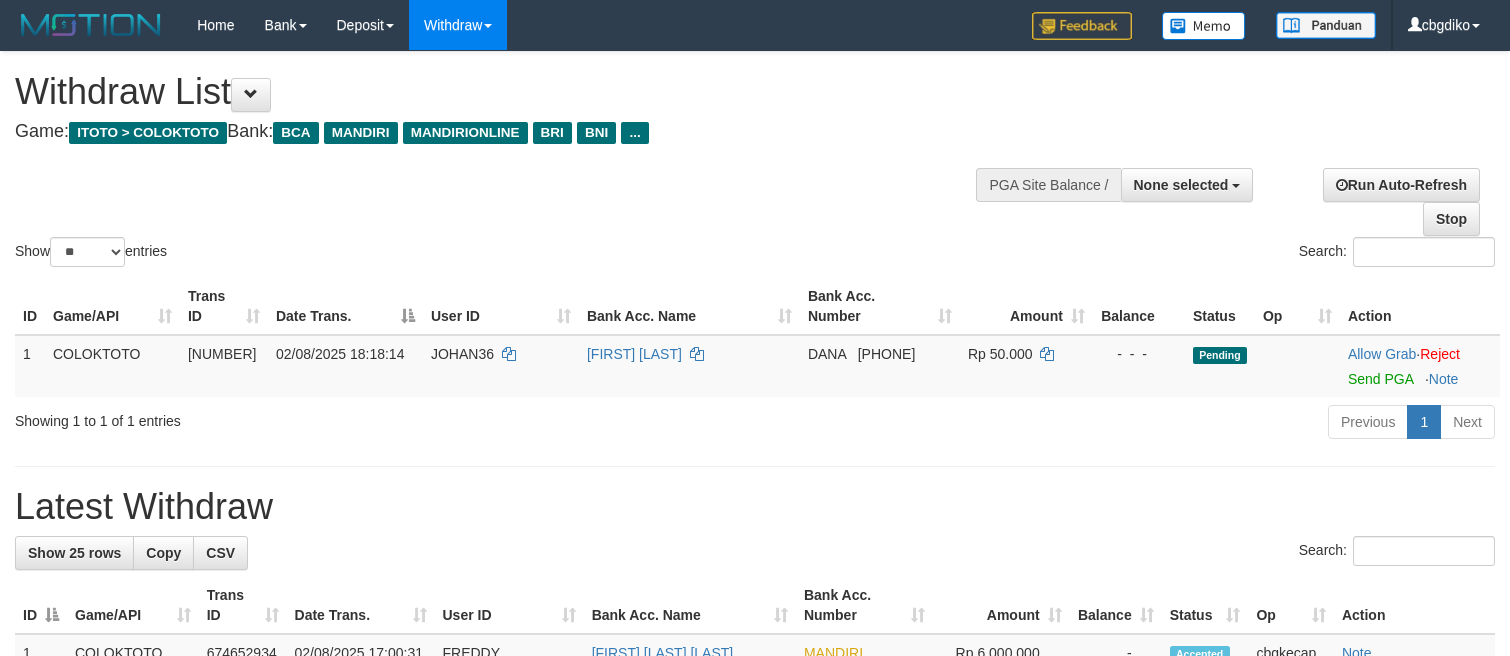 select 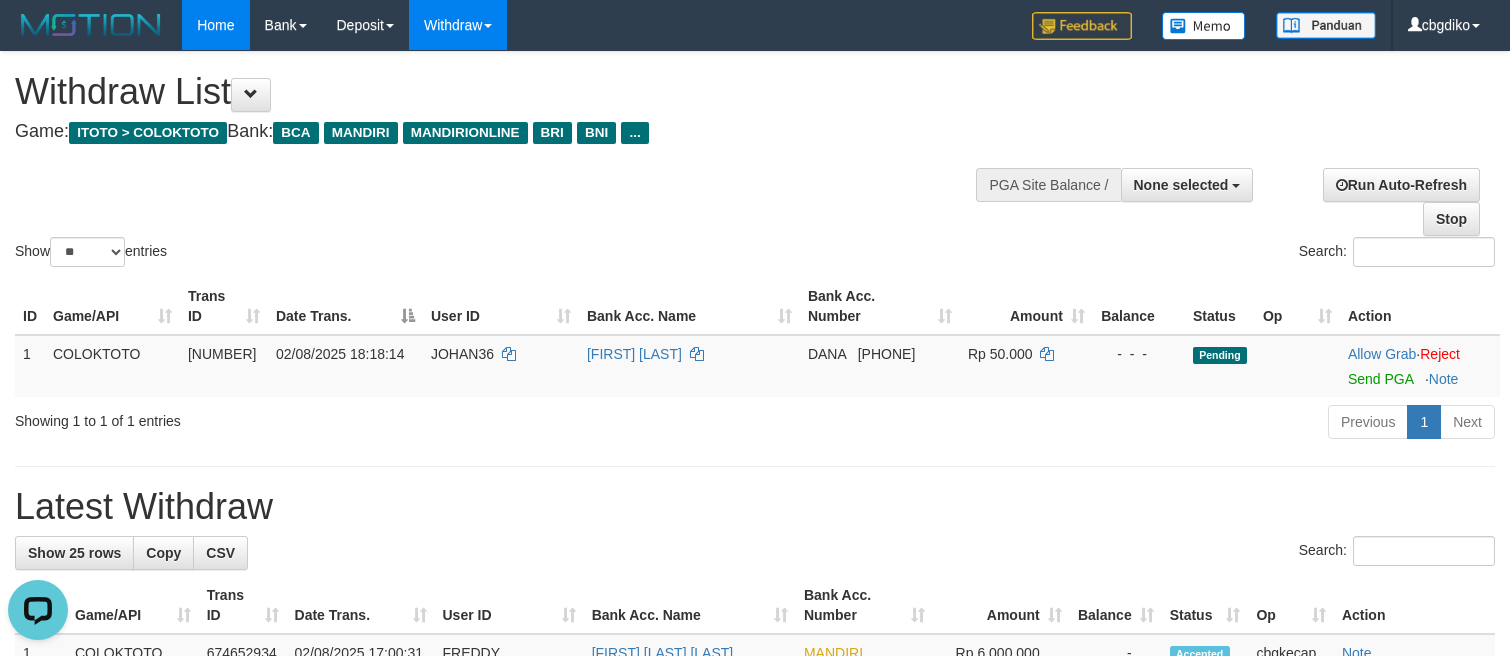 scroll, scrollTop: 0, scrollLeft: 0, axis: both 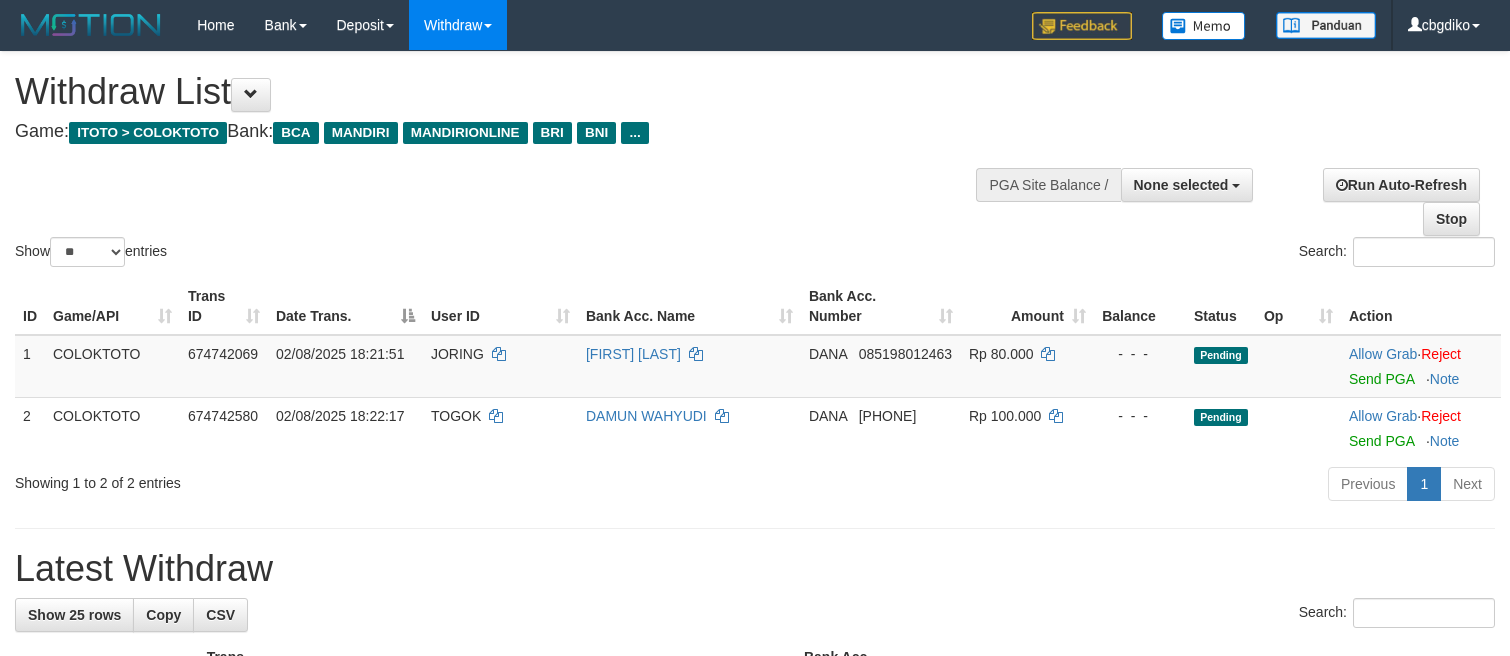 select 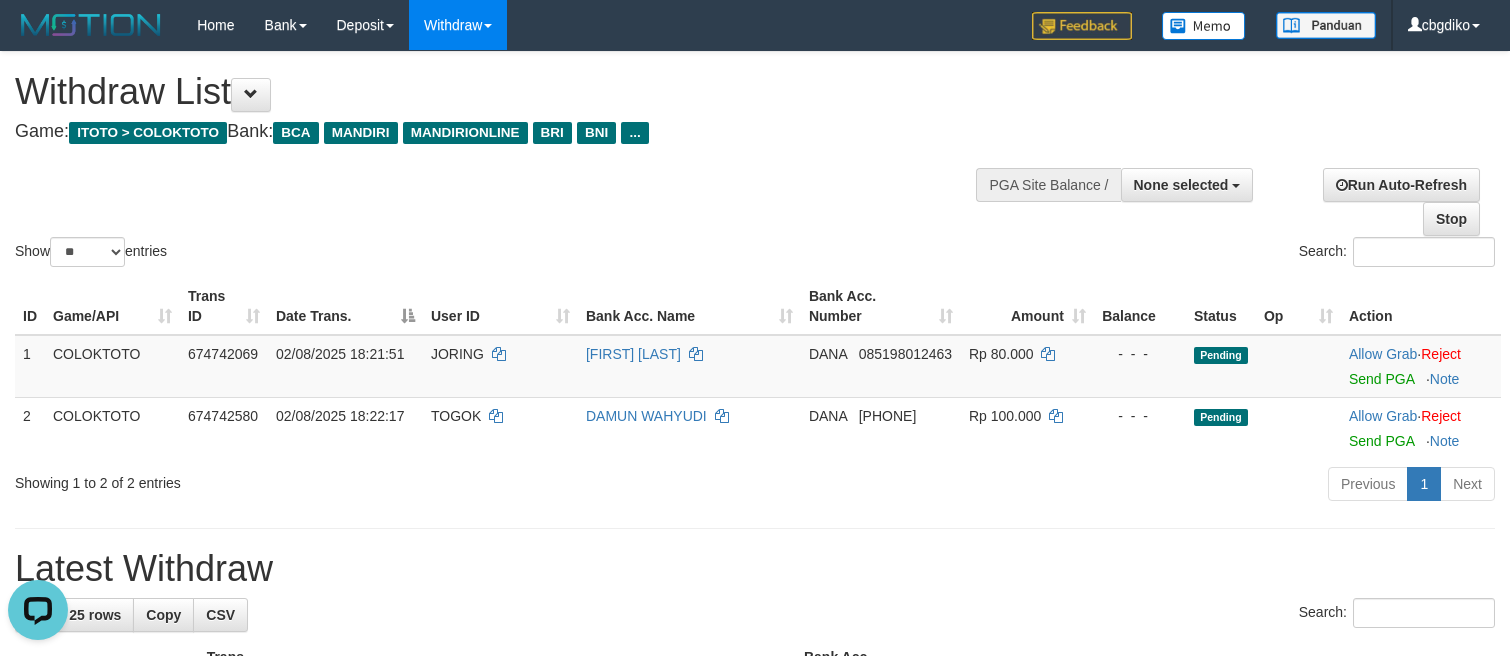 scroll, scrollTop: 0, scrollLeft: 0, axis: both 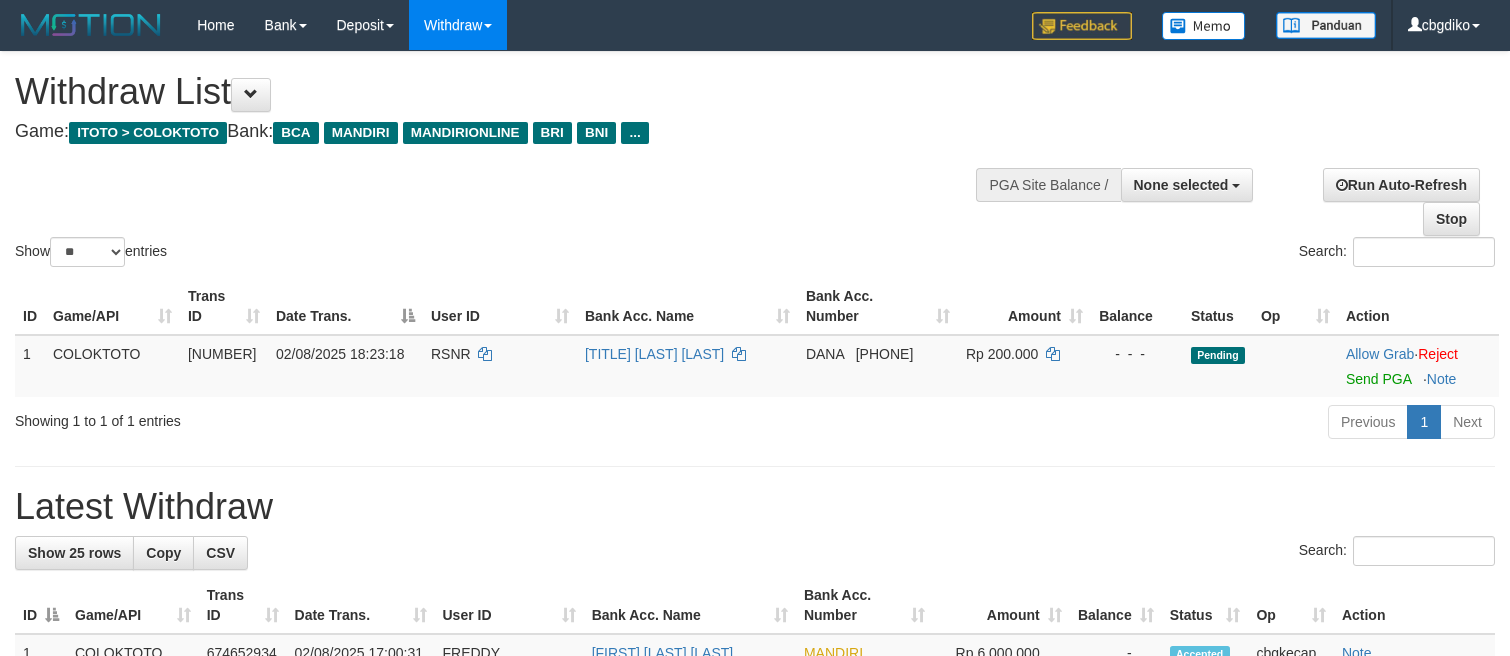 select 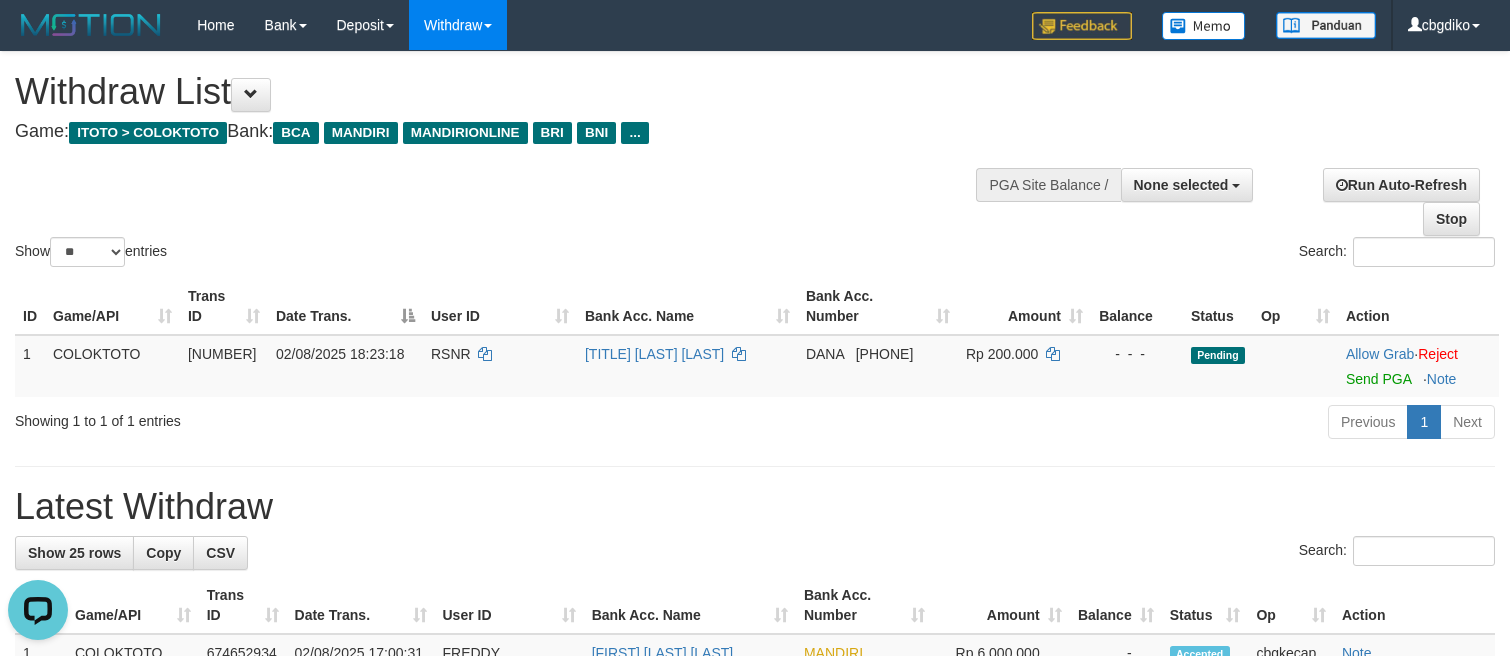 scroll, scrollTop: 0, scrollLeft: 0, axis: both 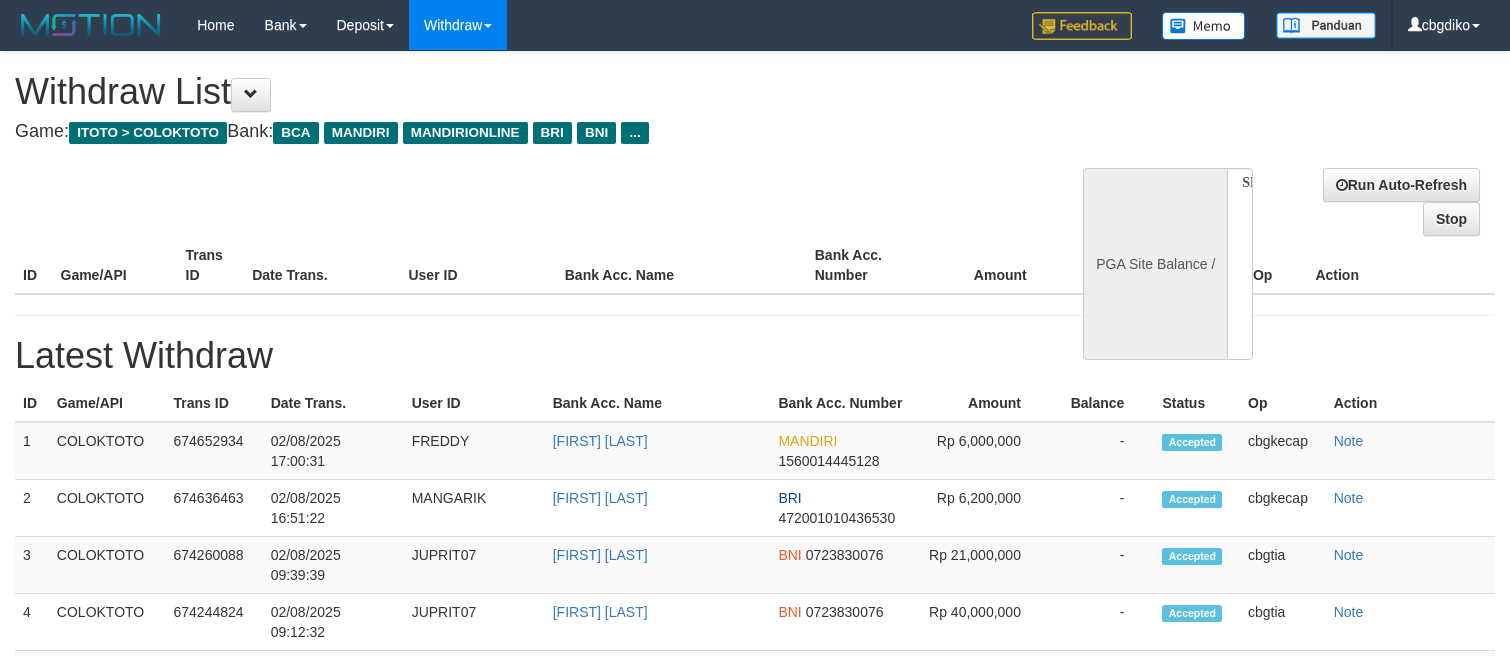 select 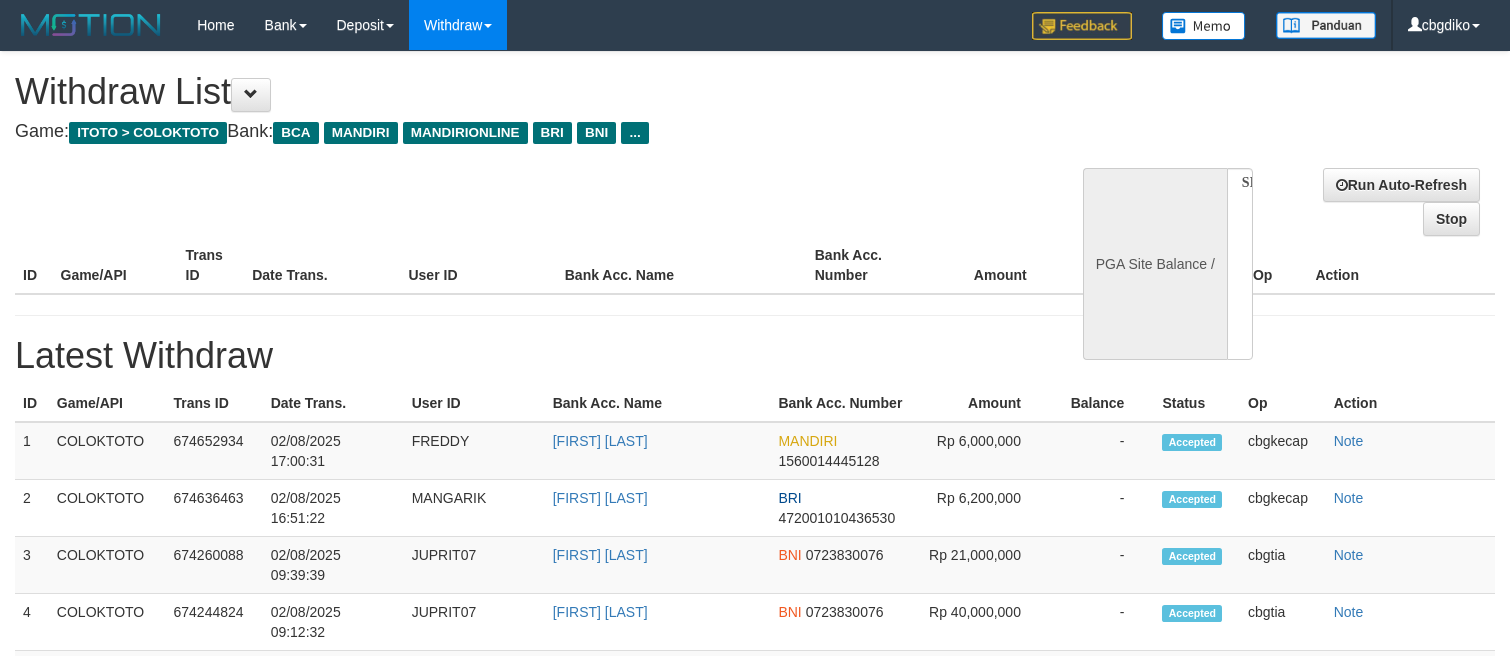 scroll, scrollTop: 0, scrollLeft: 0, axis: both 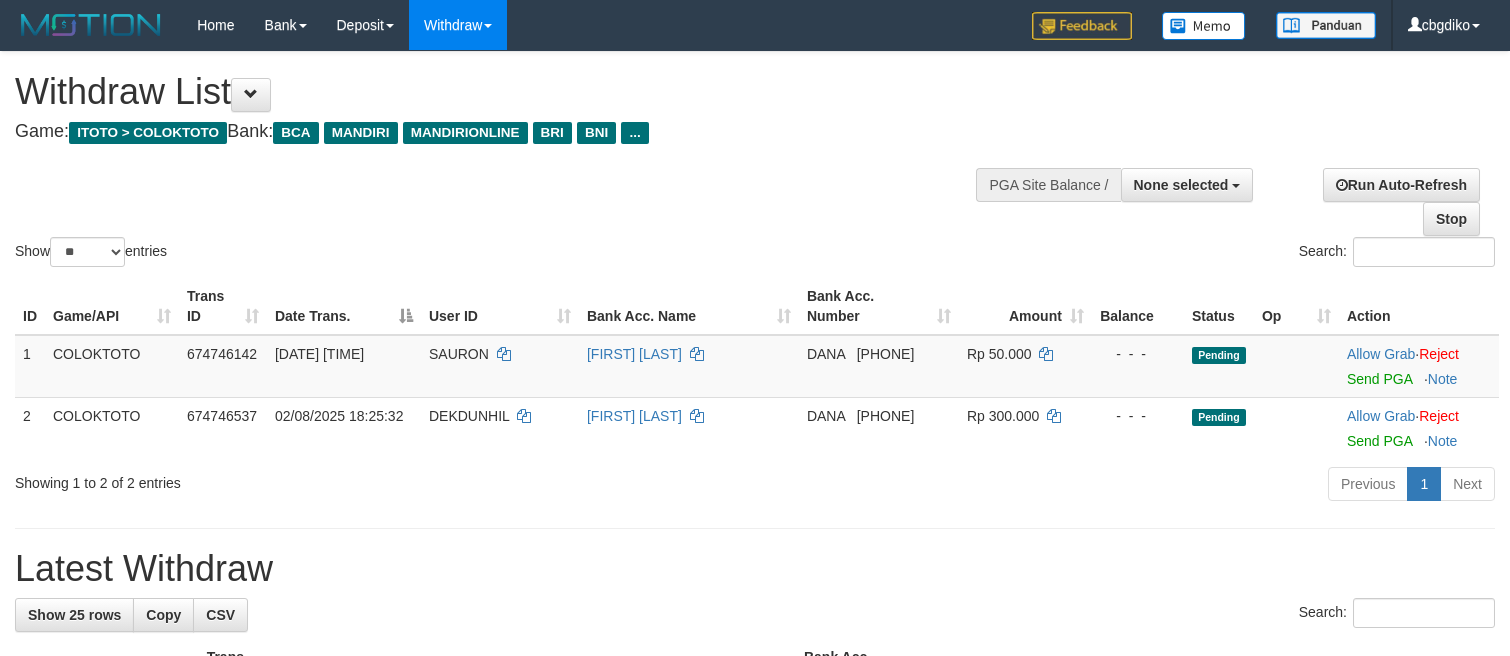 select 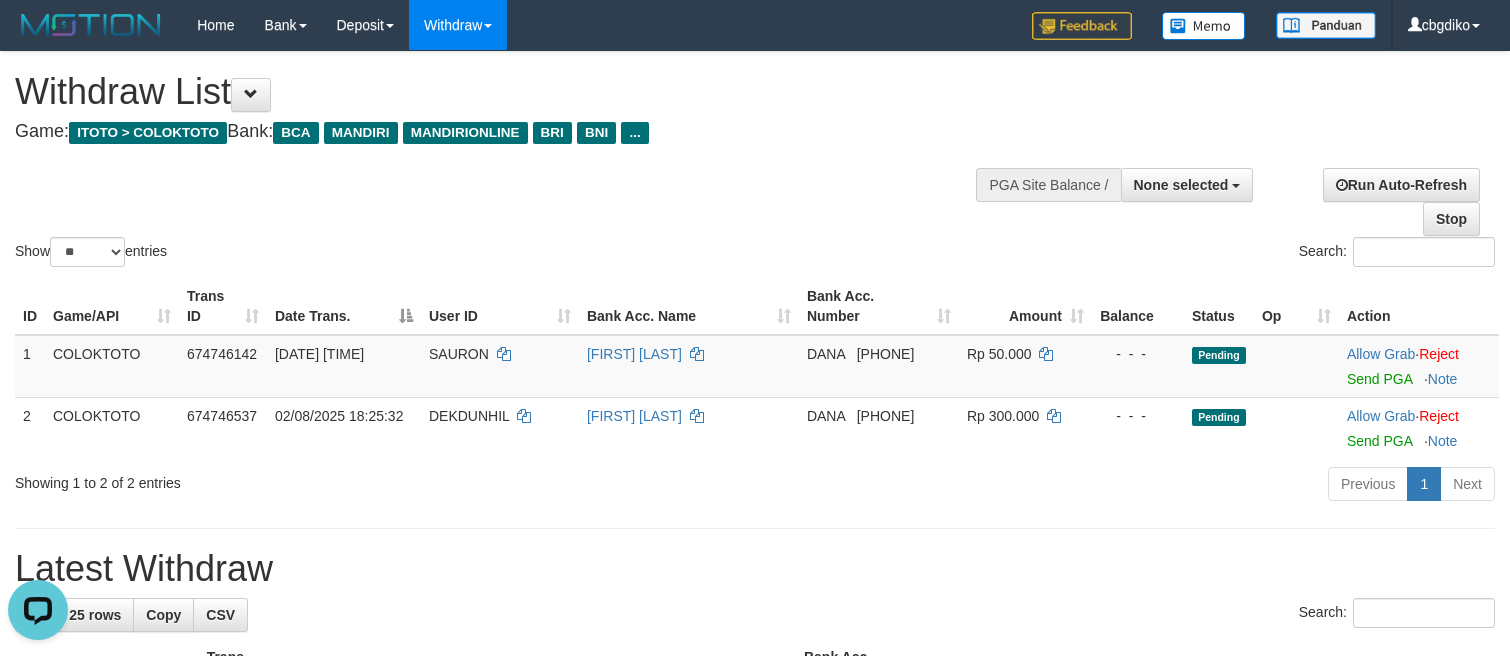 scroll, scrollTop: 0, scrollLeft: 0, axis: both 